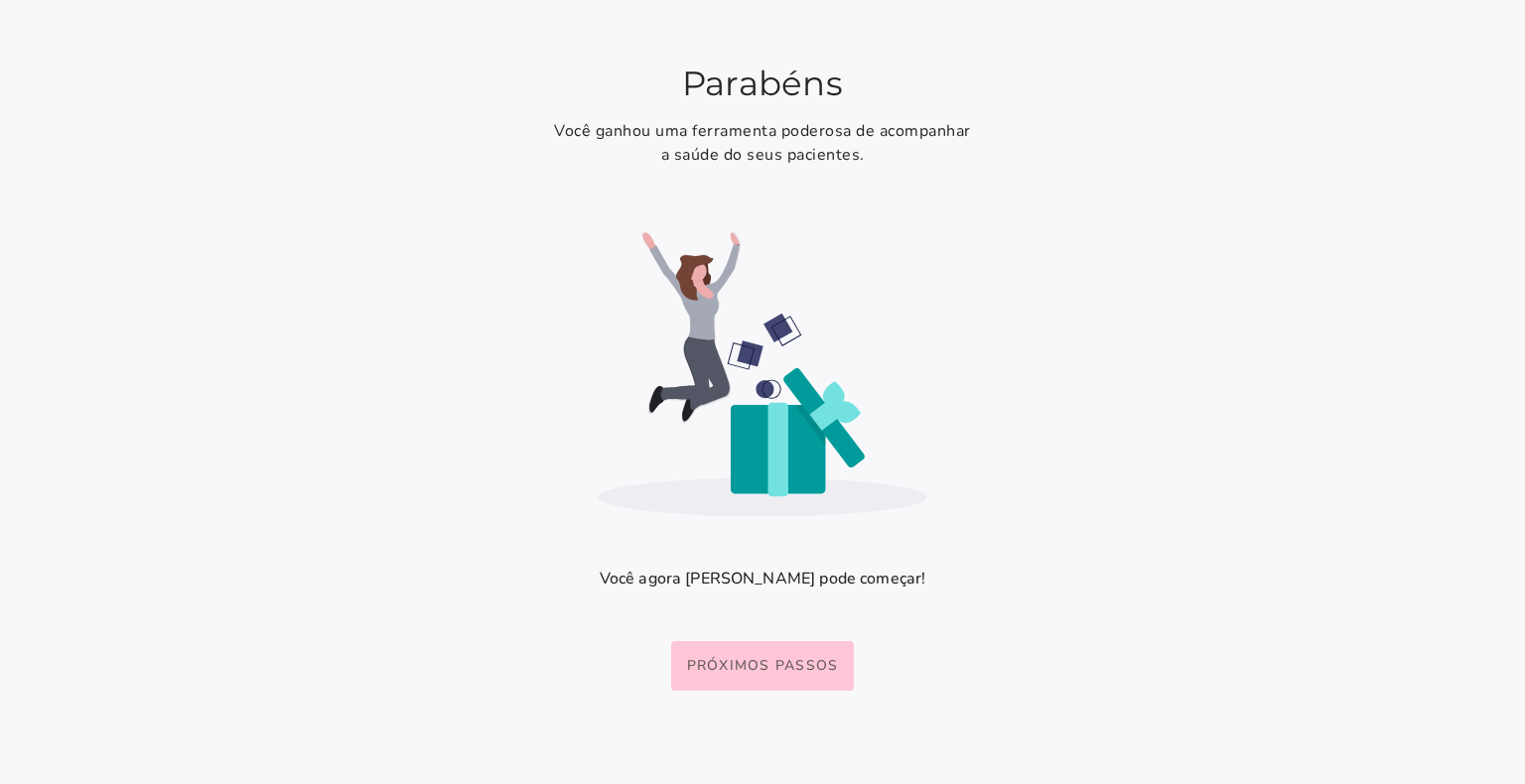 scroll, scrollTop: 0, scrollLeft: 0, axis: both 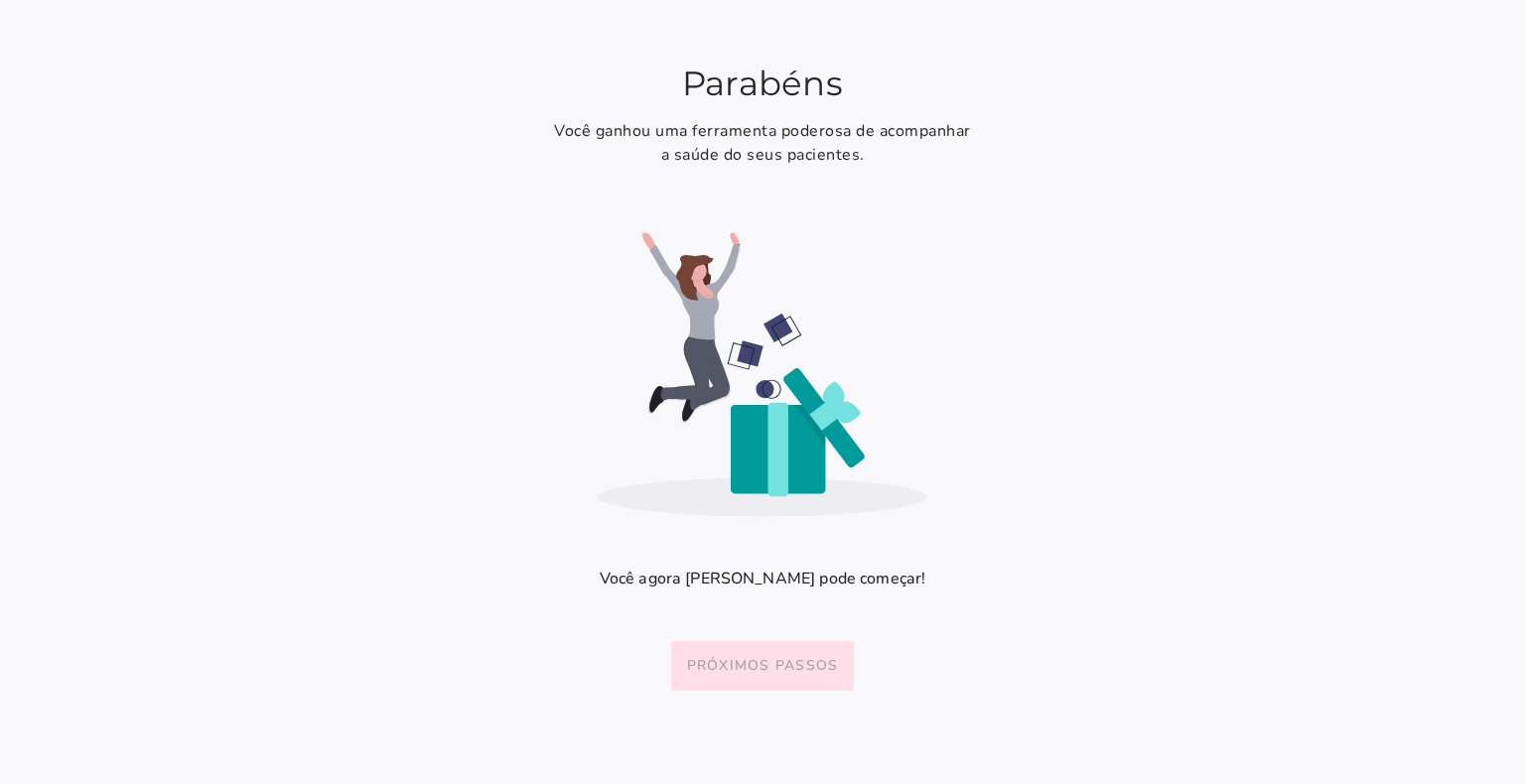 click on "Próximos passos" at bounding box center (0, 0) 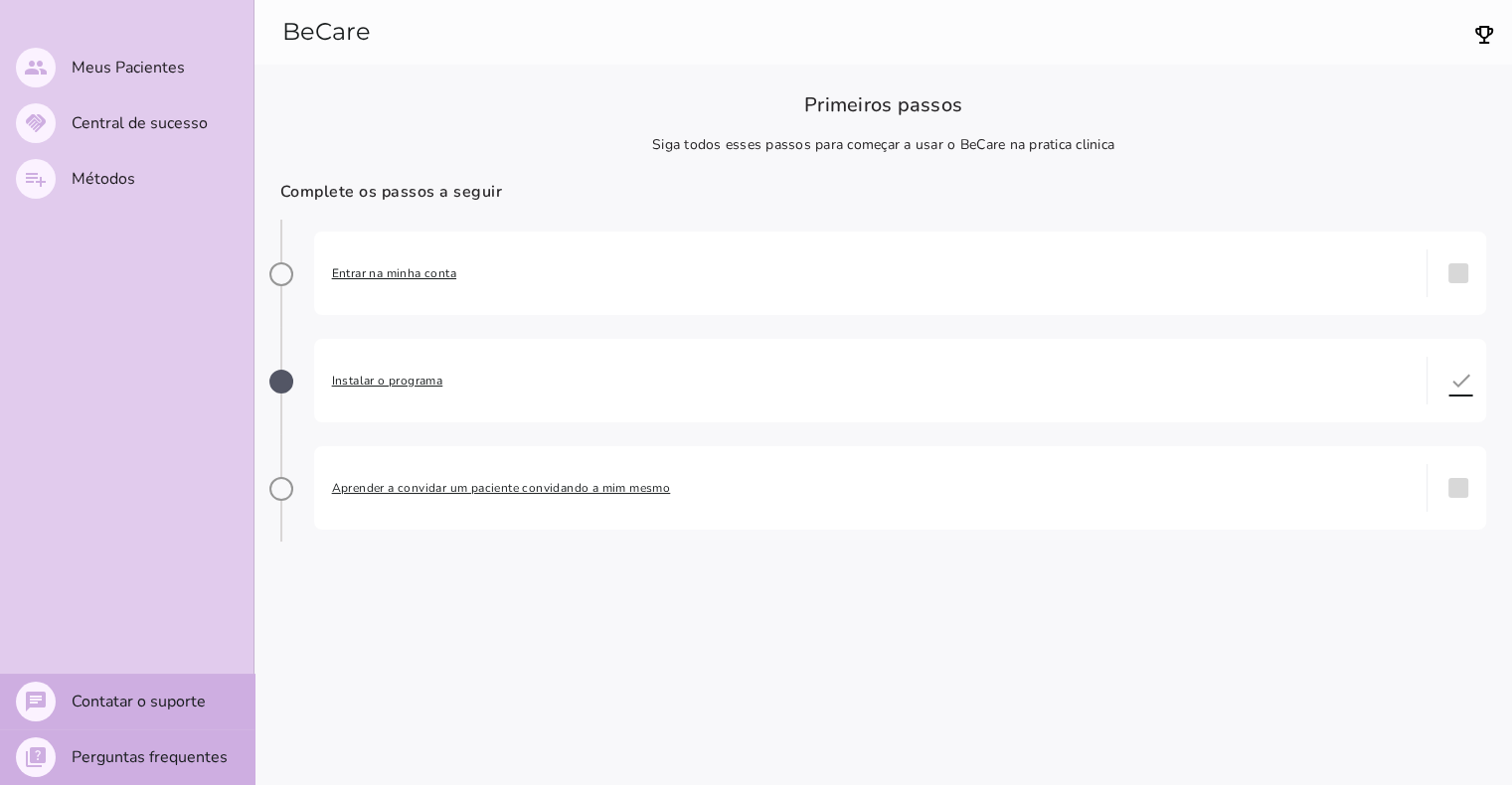 click on "Entrar na minha conta" at bounding box center [871, 273] 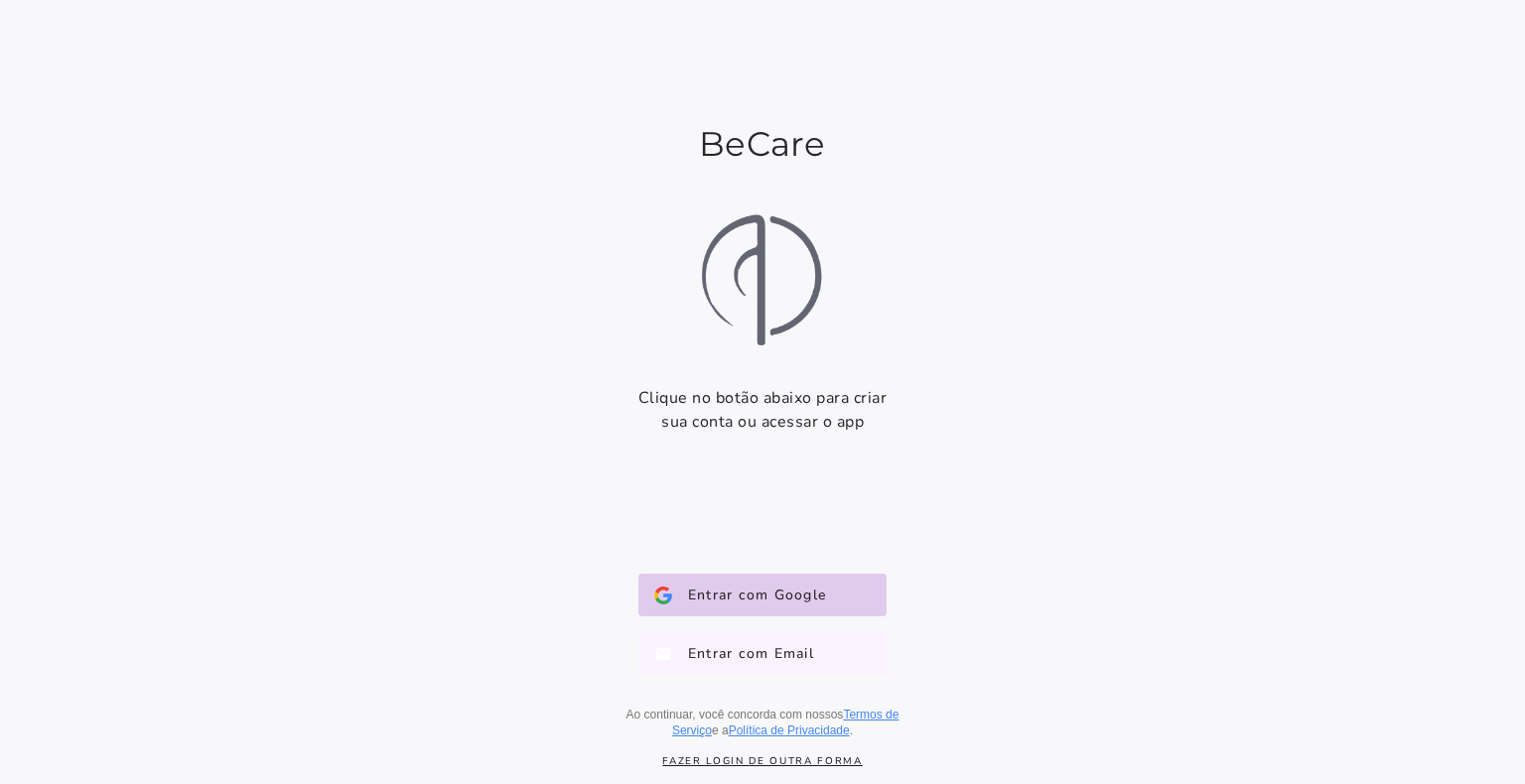 click on "Entrar com Email E-mail" at bounding box center (762, 653) 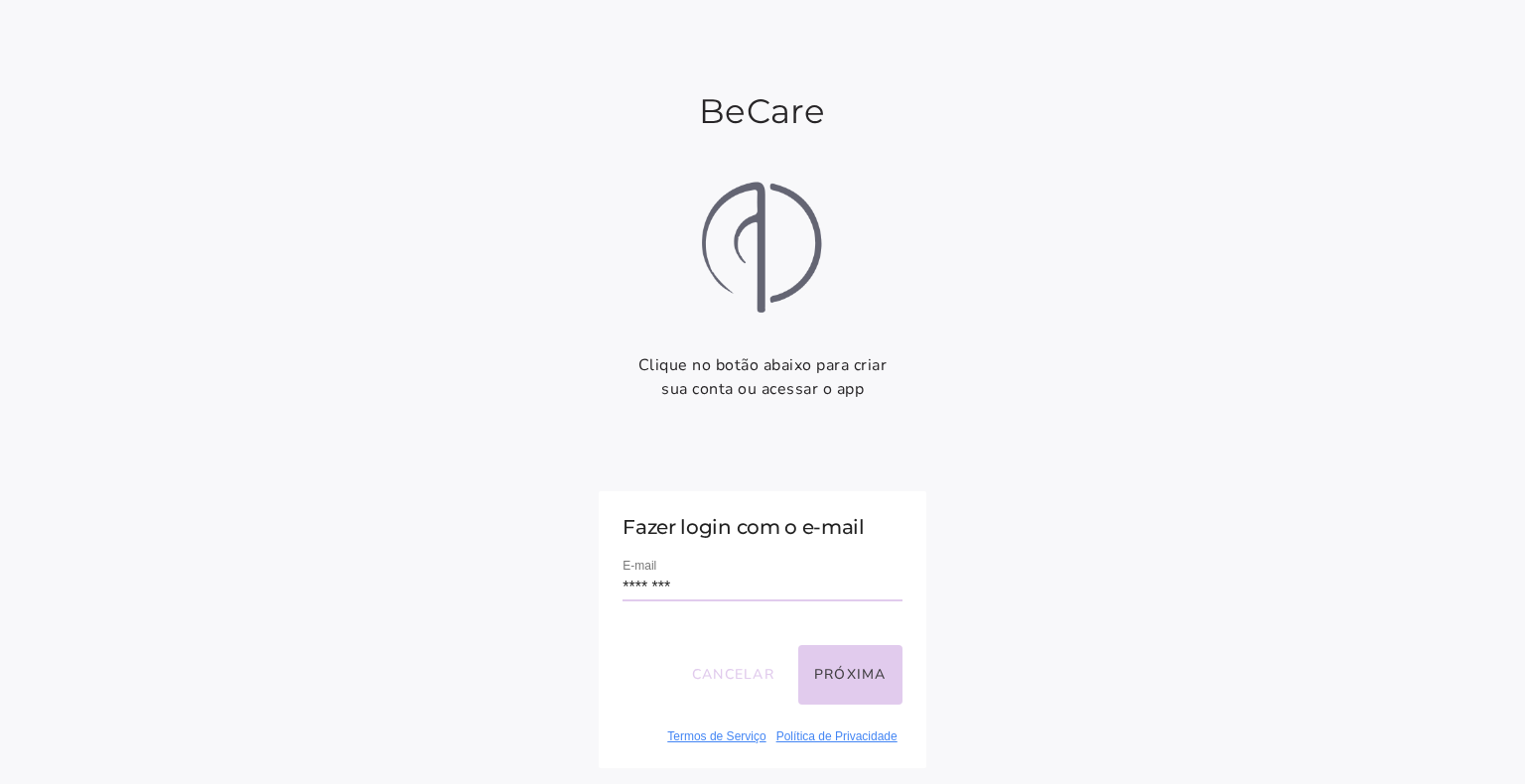 type on "**********" 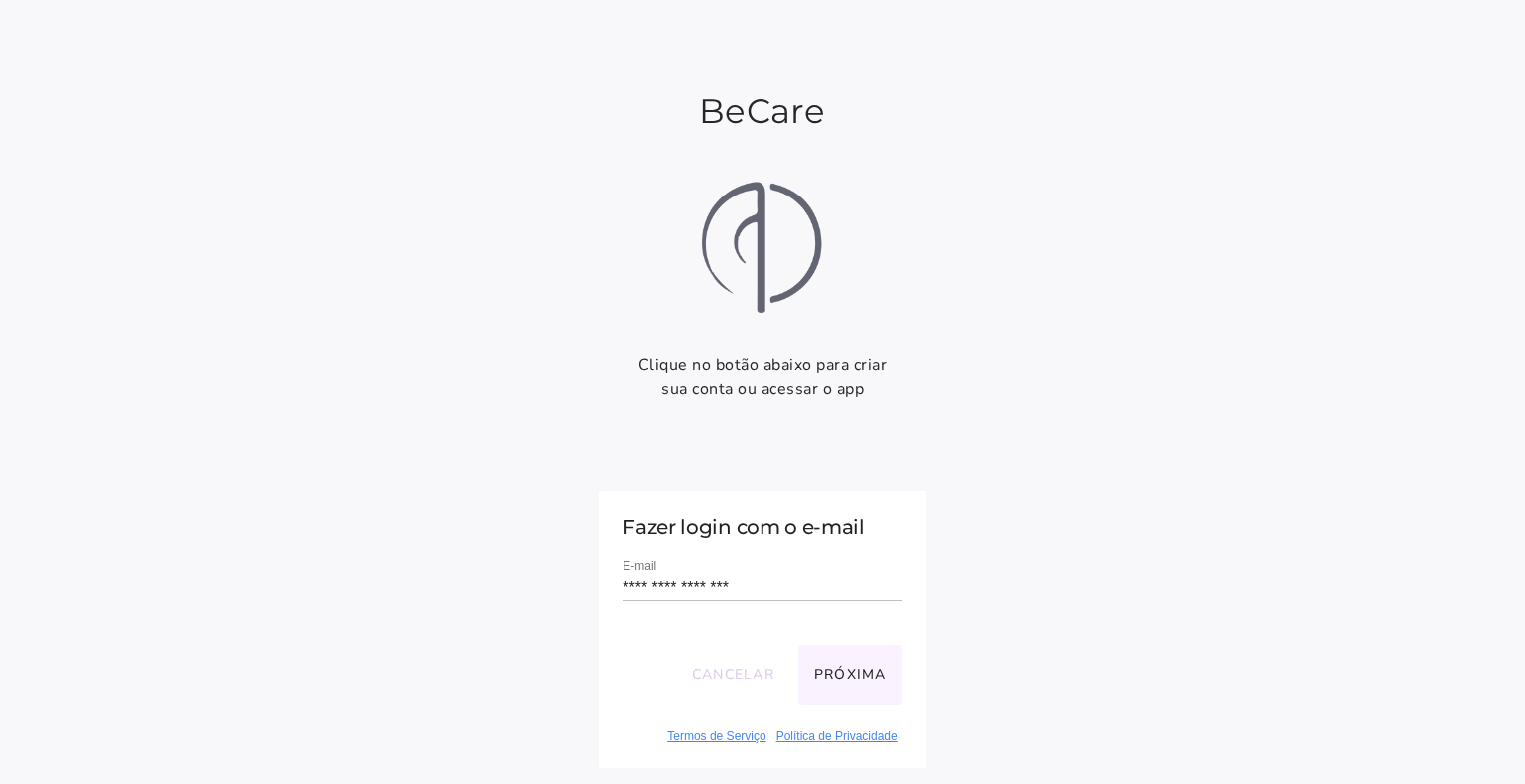 click on "Próxima" at bounding box center [850, 675] 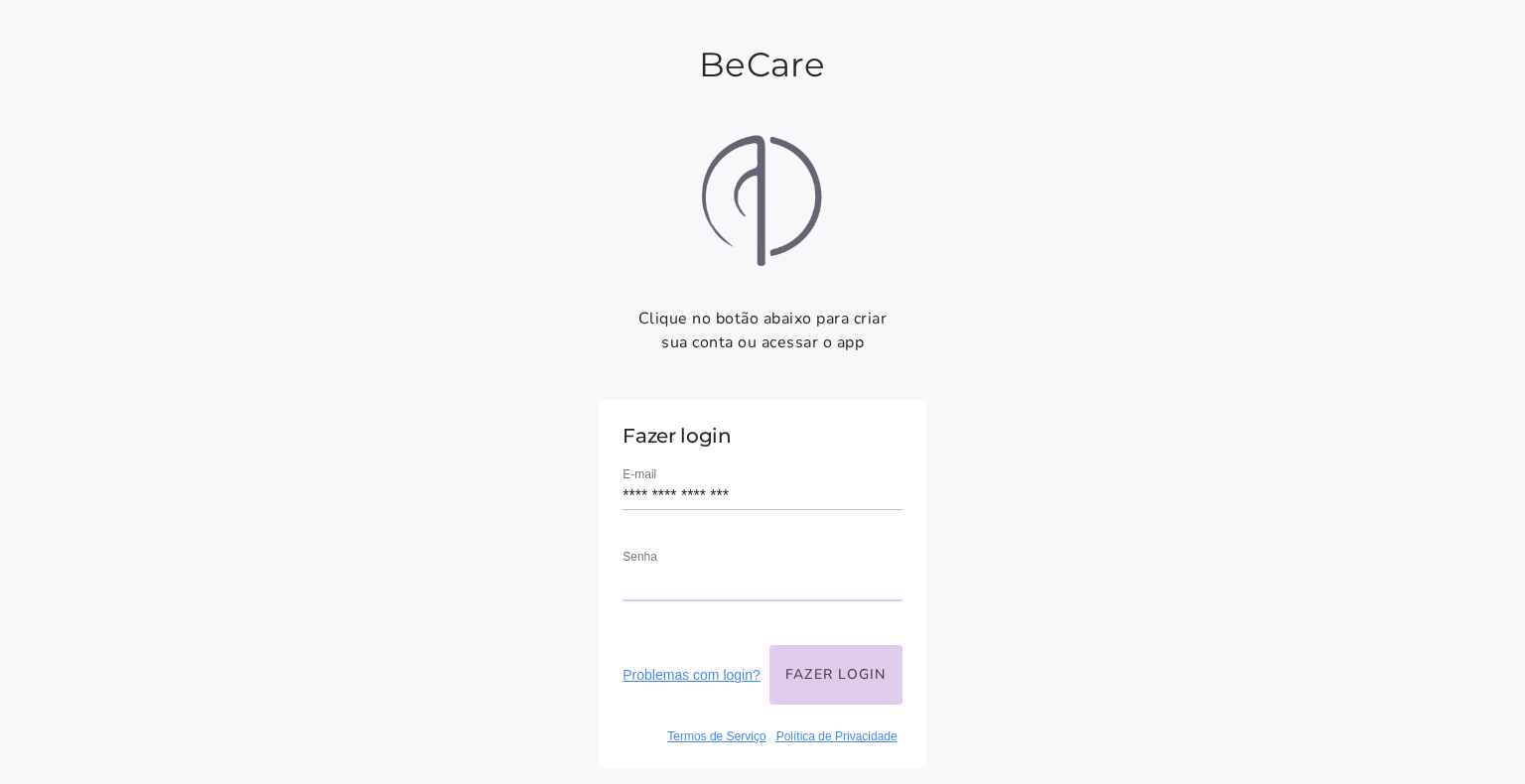 click on "Senha" at bounding box center (762, 584) 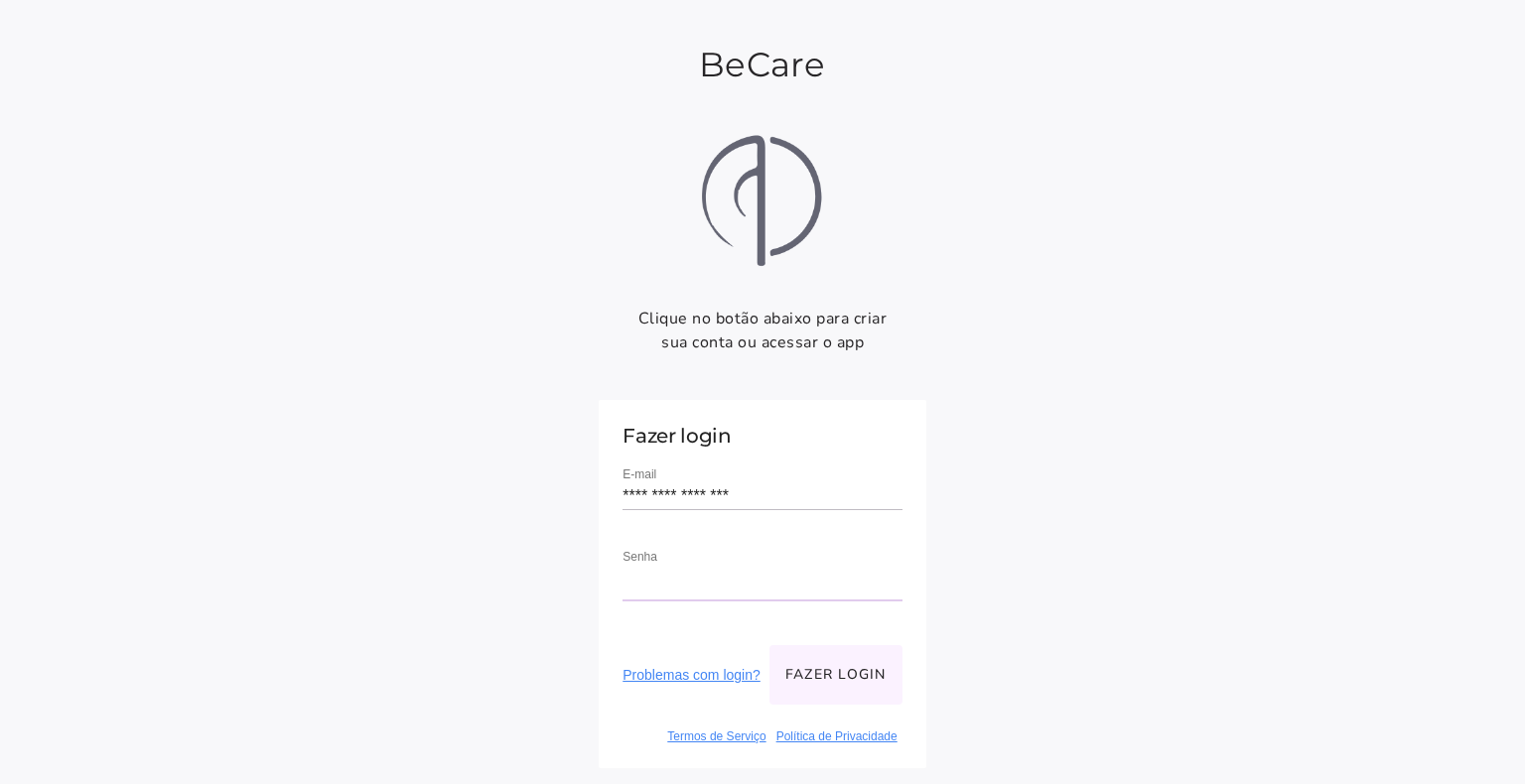 click on "Fazer login" at bounding box center (836, 675) 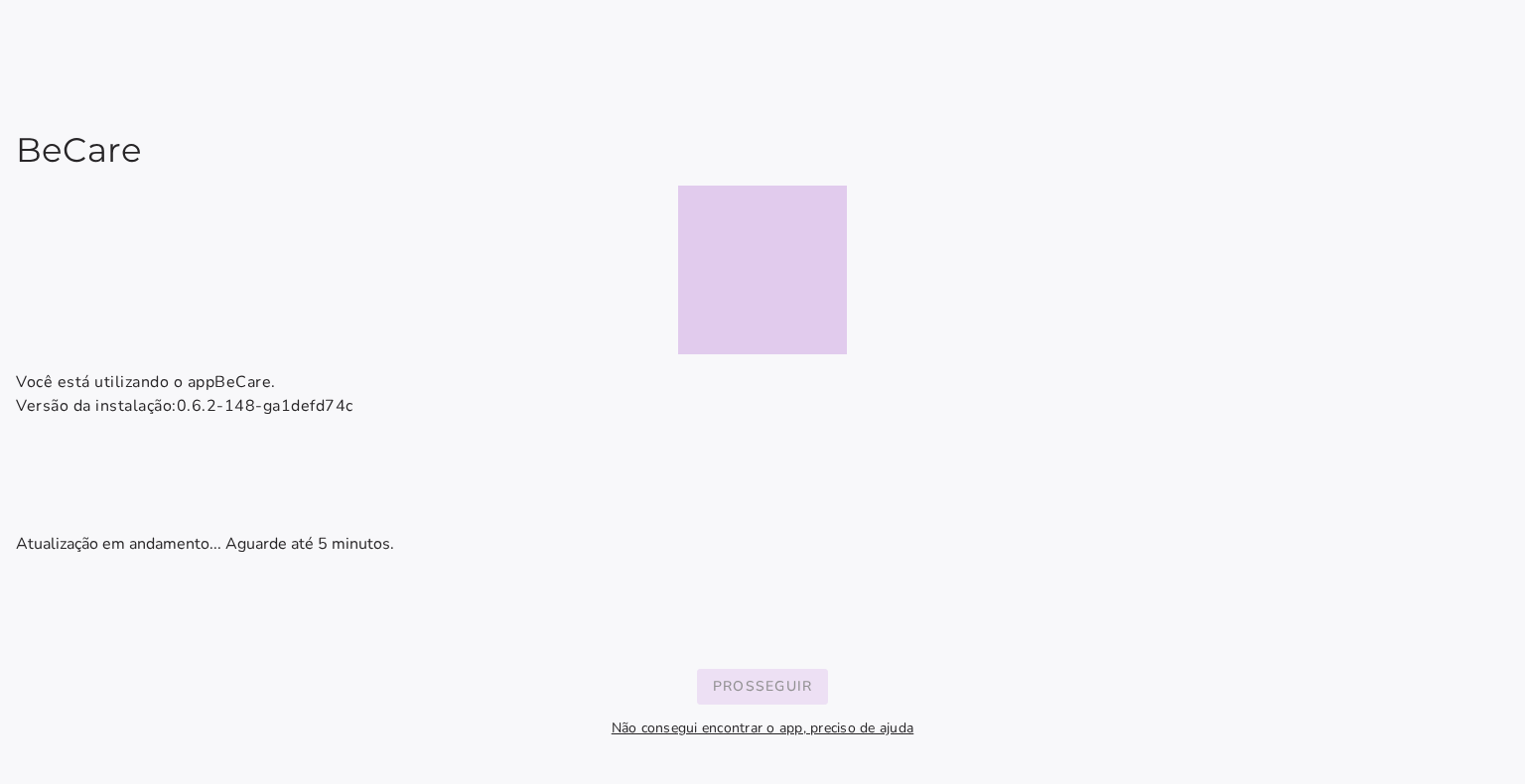 click on "Prosseguir" at bounding box center (0, 0) 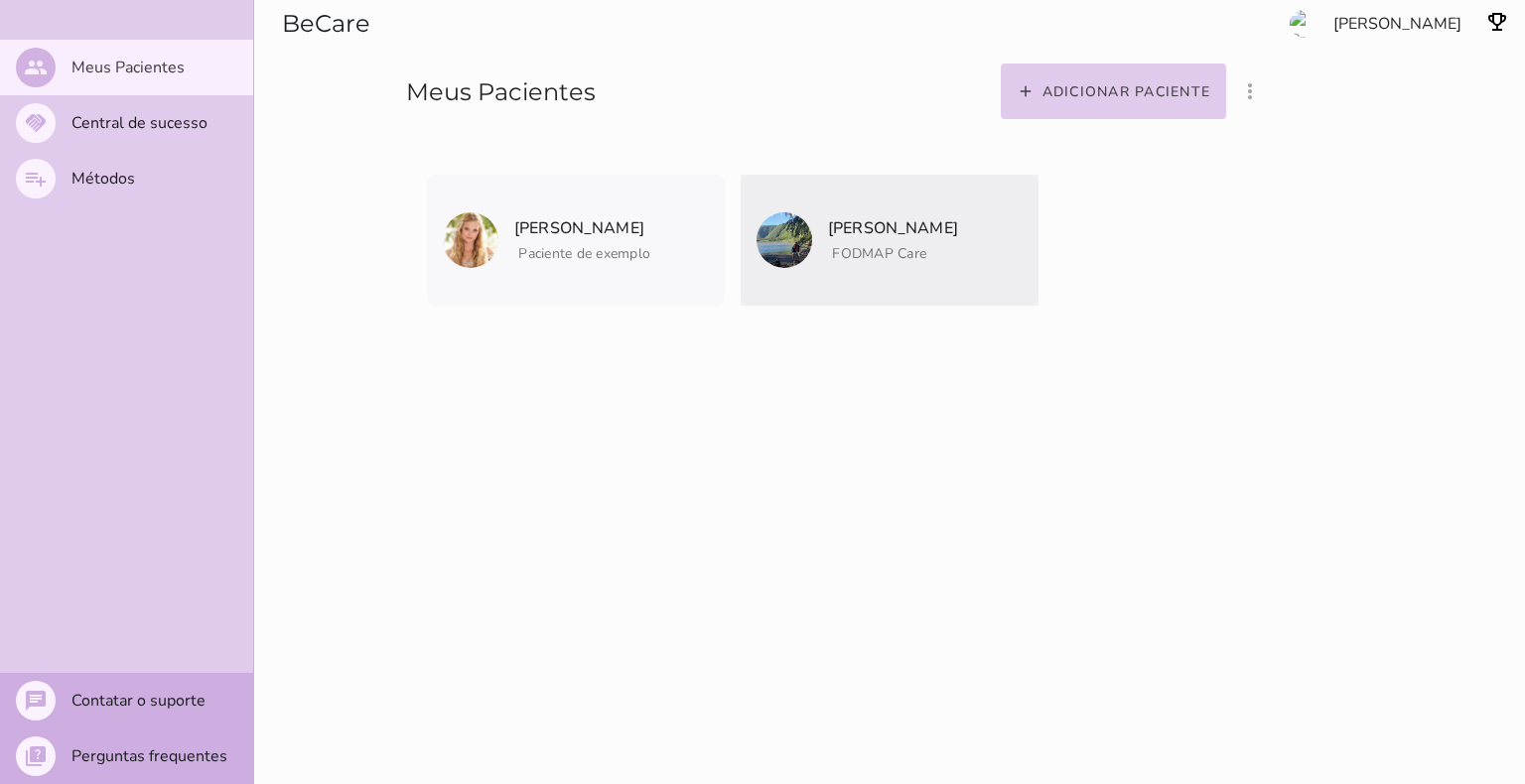 click on "[PERSON_NAME]
FODMAP Care
Arquivar paciente
Quando você finalizar a terapia digital com um paciente, utilize esta
opção para arquivar os dados do seu paciente.
O que muda?
Ao arquivar um paciente ele deixará de aparecer na listagem de
pacientes.
Caso queira visualizar ele novamente [PERSON_NAME] ir na opção 'mostrar
pacientes arquivados e convidados', logo a cima nos três pontinhos
(⋮).
Me ajude a entender como foi a terapia com  [PERSON_NAME]  para
arquivar?
Entender como suas conduta funciona nos ajuda a adaptar o BeCare
para suas necessidades.
[PERSON_NAME]  abandonou a terapia
[PERSON_NAME]" 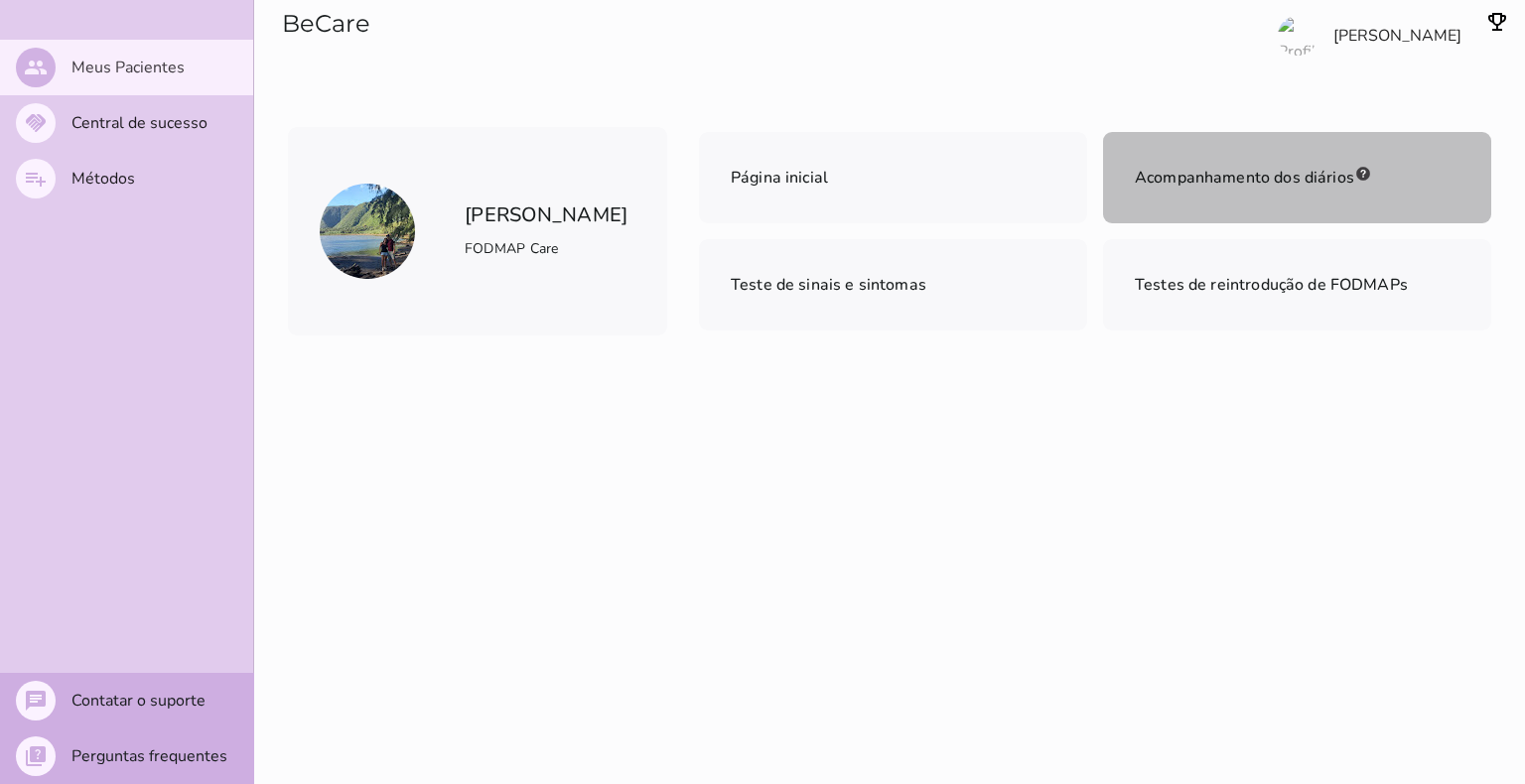 click on "Acompanhamento dos diários" at bounding box center [1244, 178] 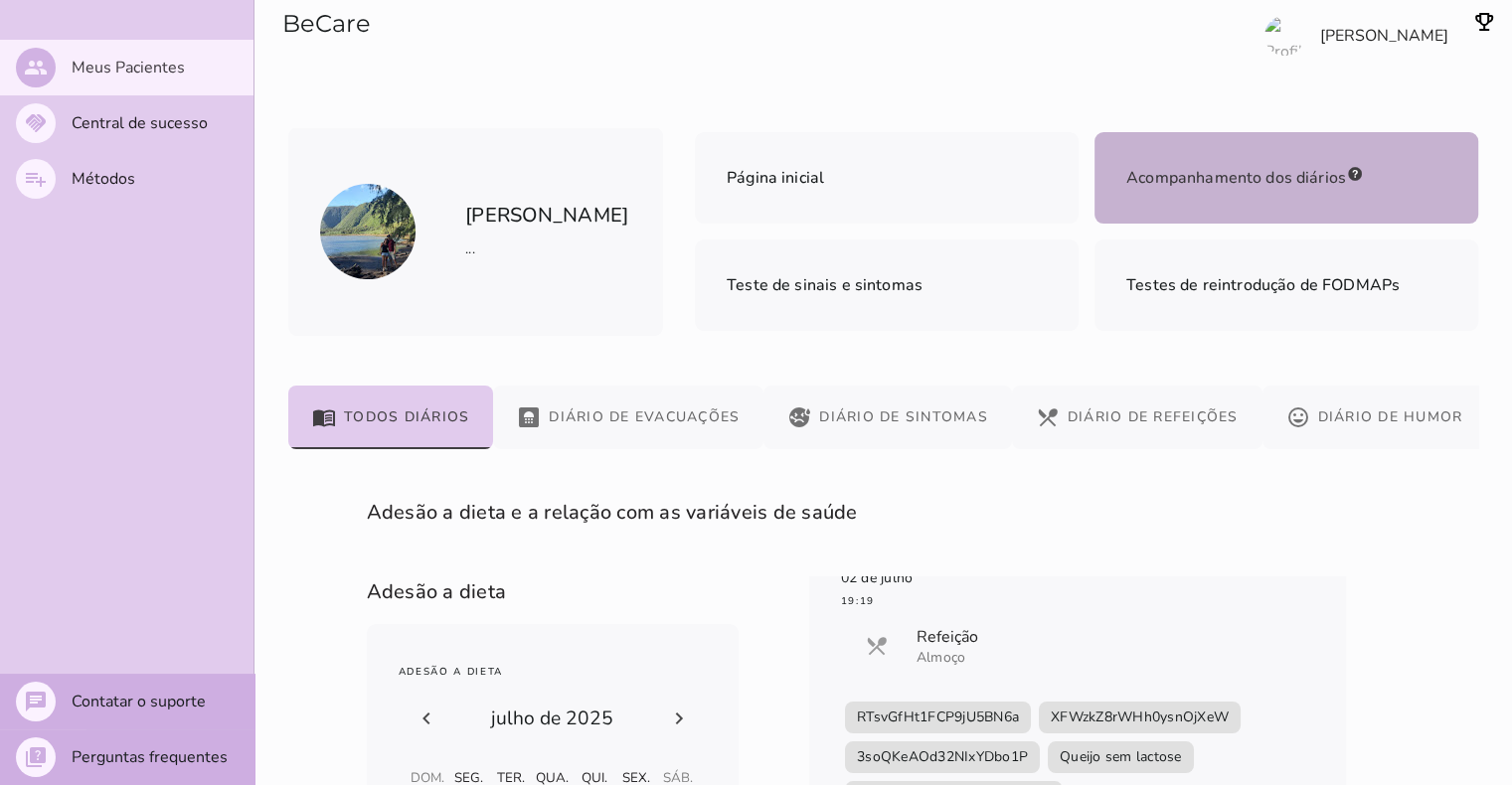 scroll, scrollTop: 199, scrollLeft: 0, axis: vertical 